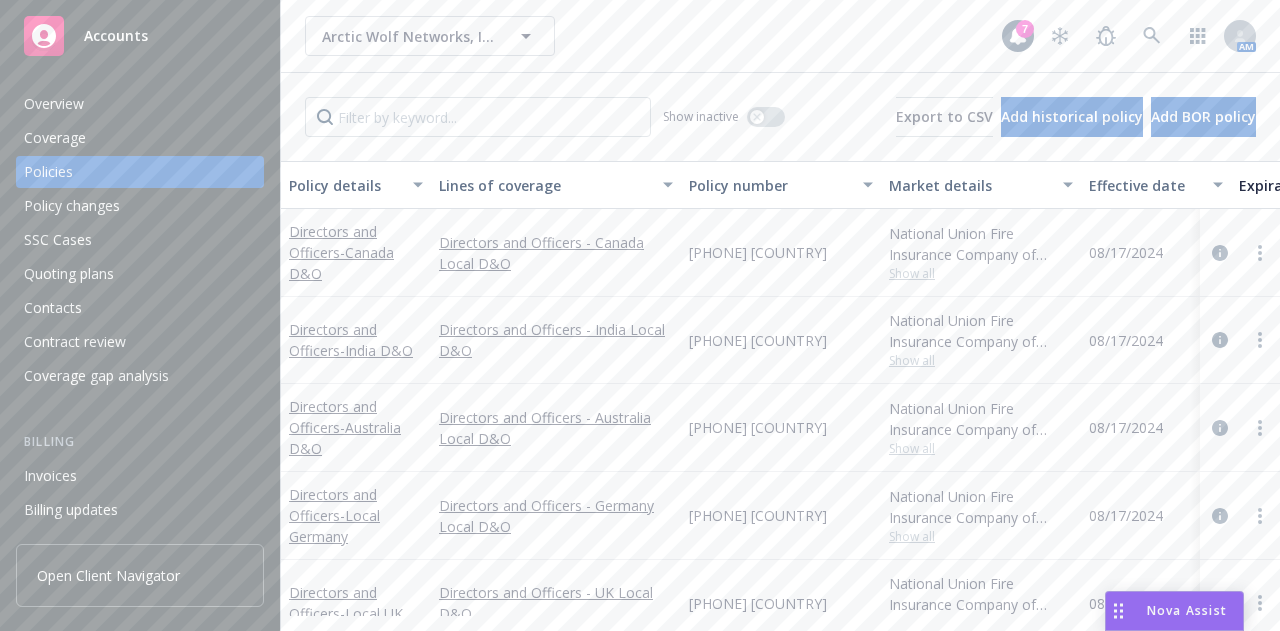 scroll, scrollTop: 0, scrollLeft: 0, axis: both 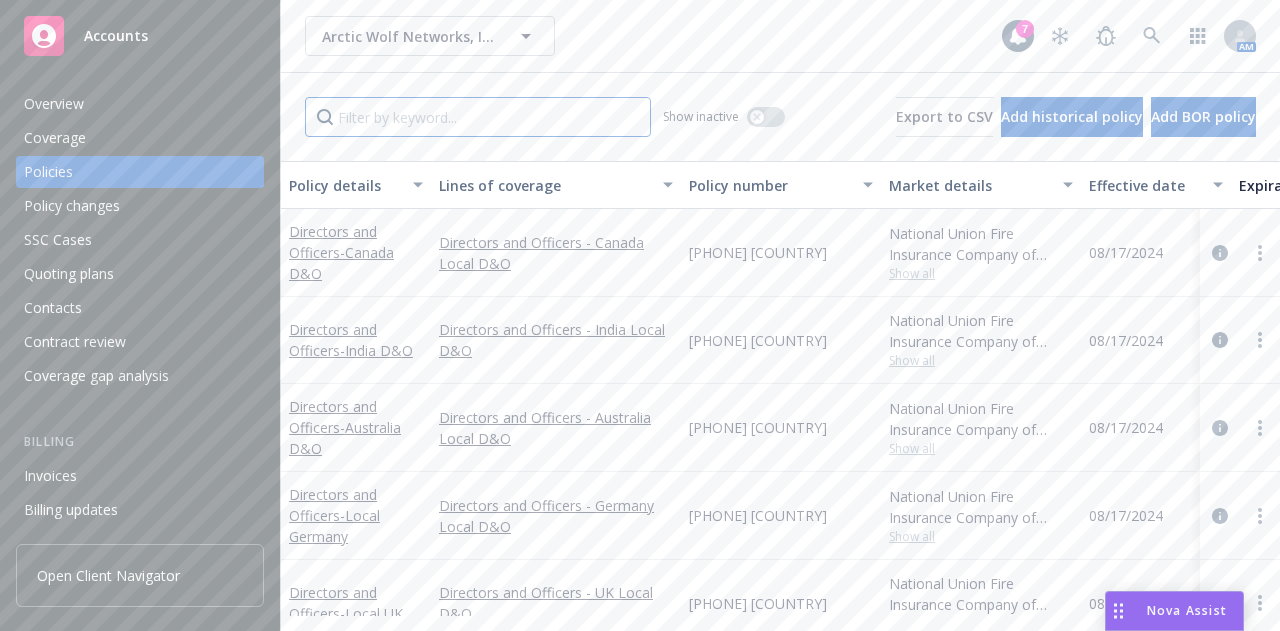 click at bounding box center (478, 117) 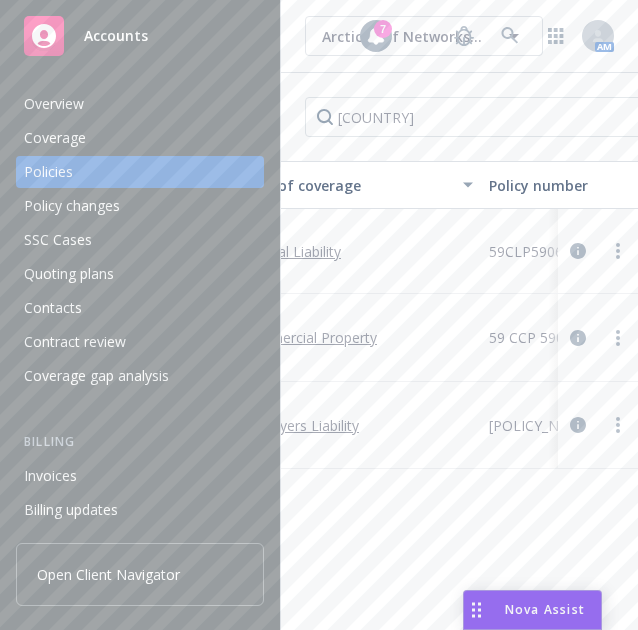 scroll, scrollTop: 0, scrollLeft: 0, axis: both 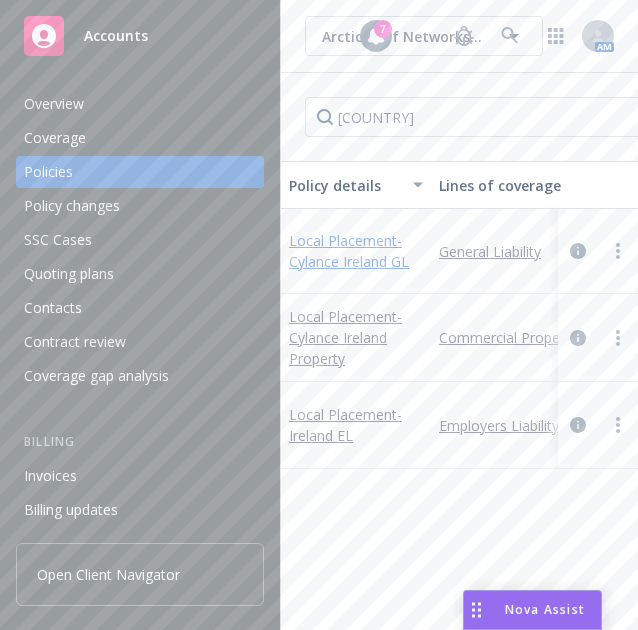 click on "Local Placement  -  Cylance [COUNTRY] GL" at bounding box center [349, 251] 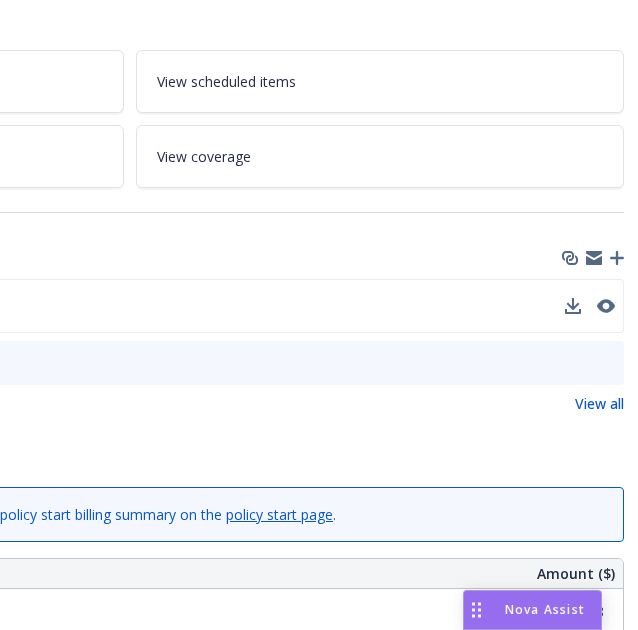 scroll, scrollTop: 313, scrollLeft: 417, axis: both 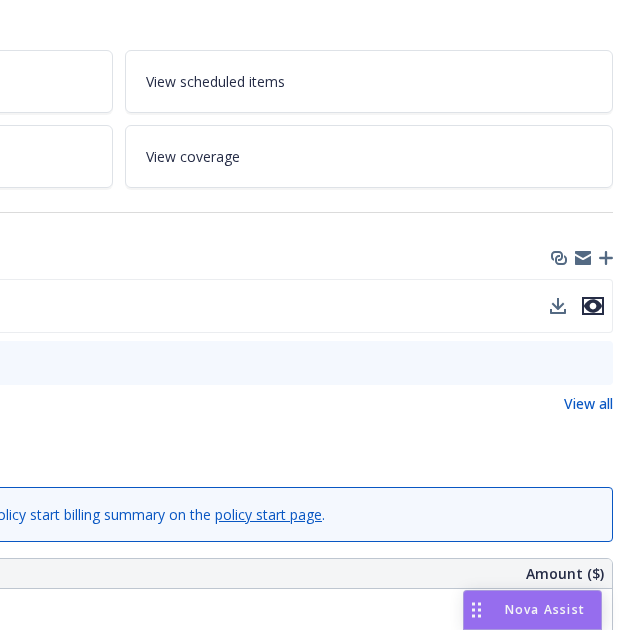 click at bounding box center [593, 306] 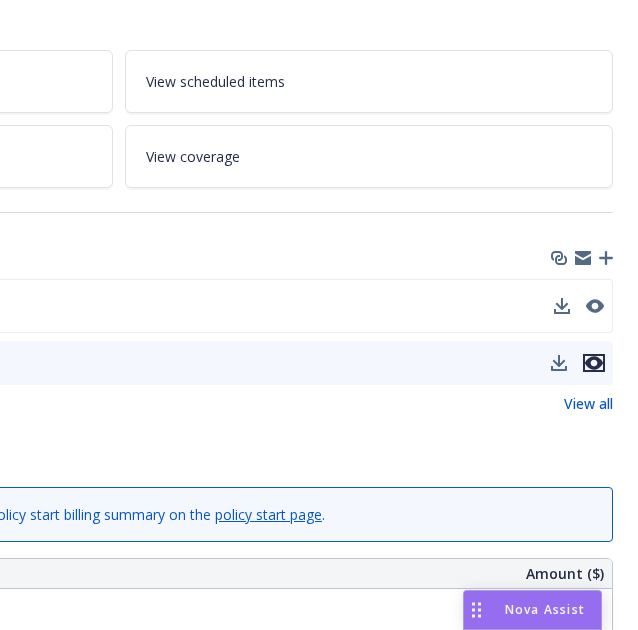 click 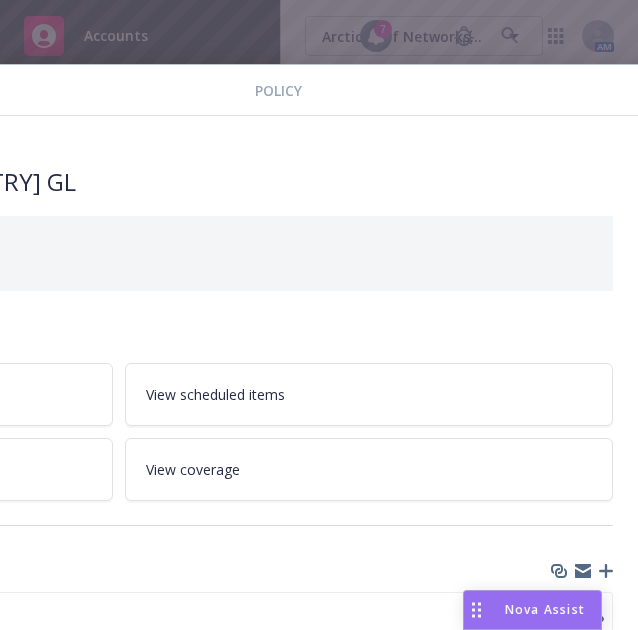 scroll, scrollTop: 0, scrollLeft: 0, axis: both 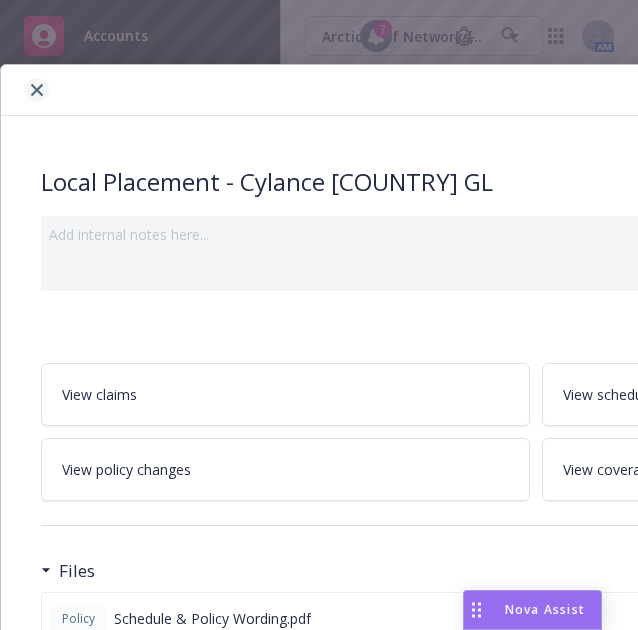 click 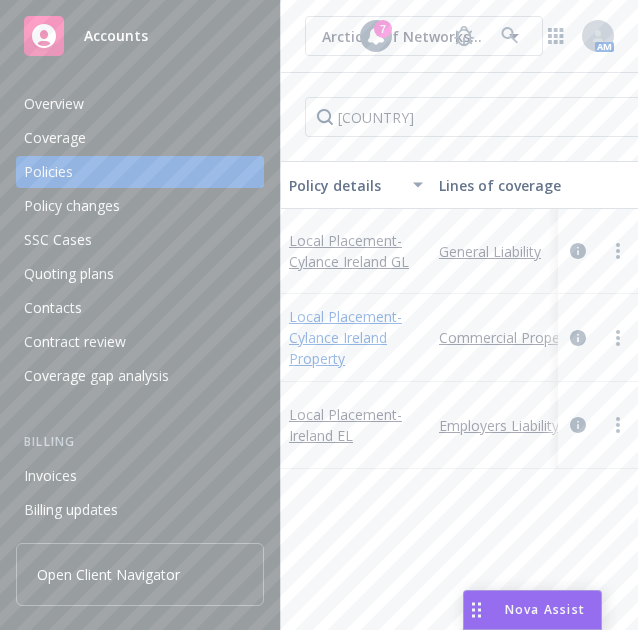 click on "-  Cylance [COUNTRY] Property" at bounding box center [345, 337] 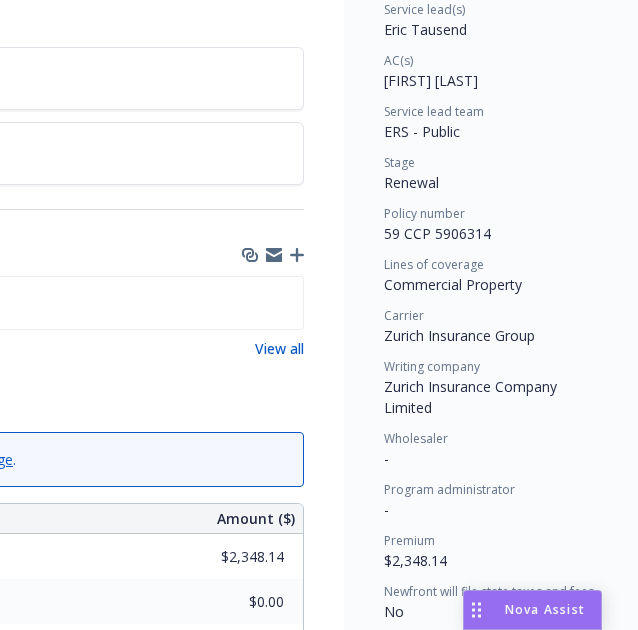 scroll, scrollTop: 316, scrollLeft: 730, axis: both 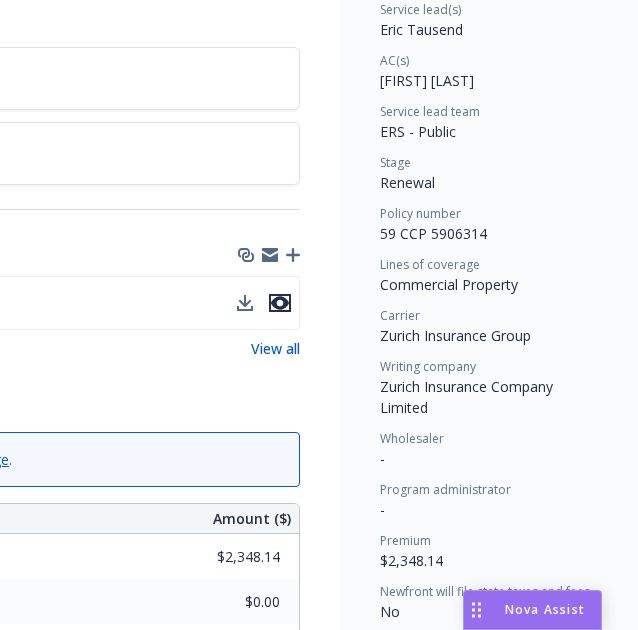 click 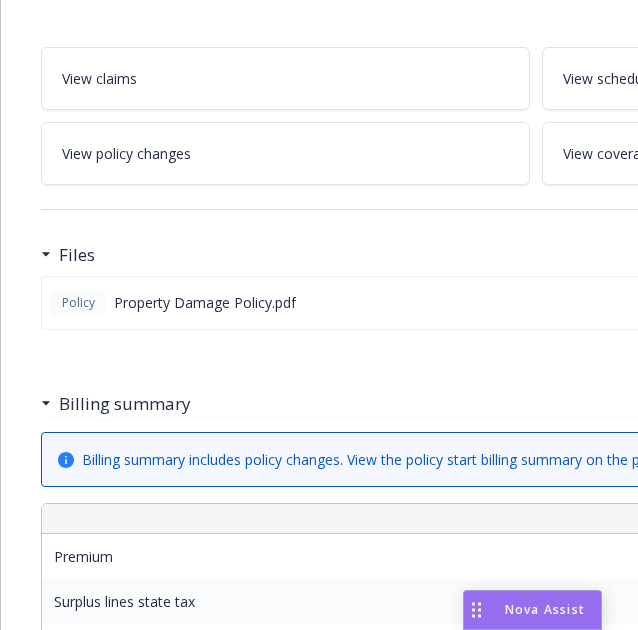 scroll, scrollTop: 0, scrollLeft: 0, axis: both 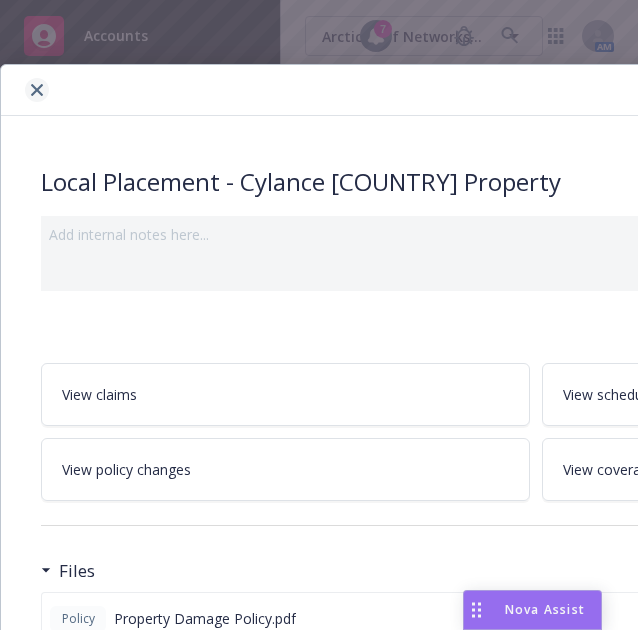 click at bounding box center (37, 90) 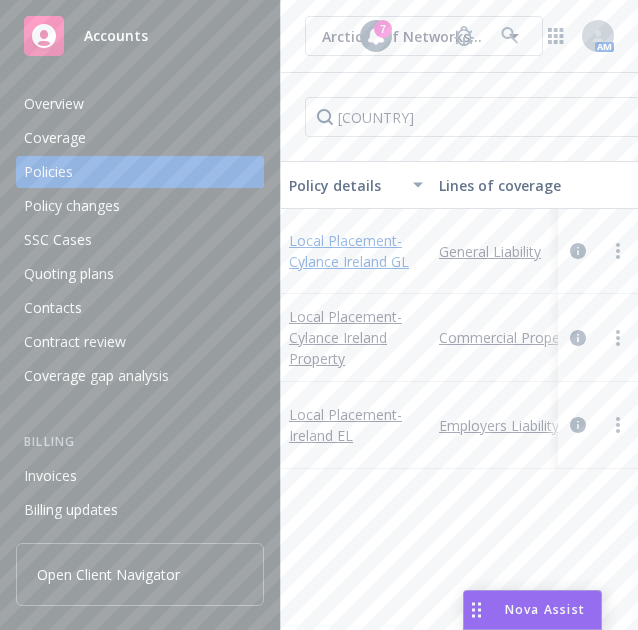click on "Local Placement  -  Cylance [COUNTRY] GL" at bounding box center [349, 251] 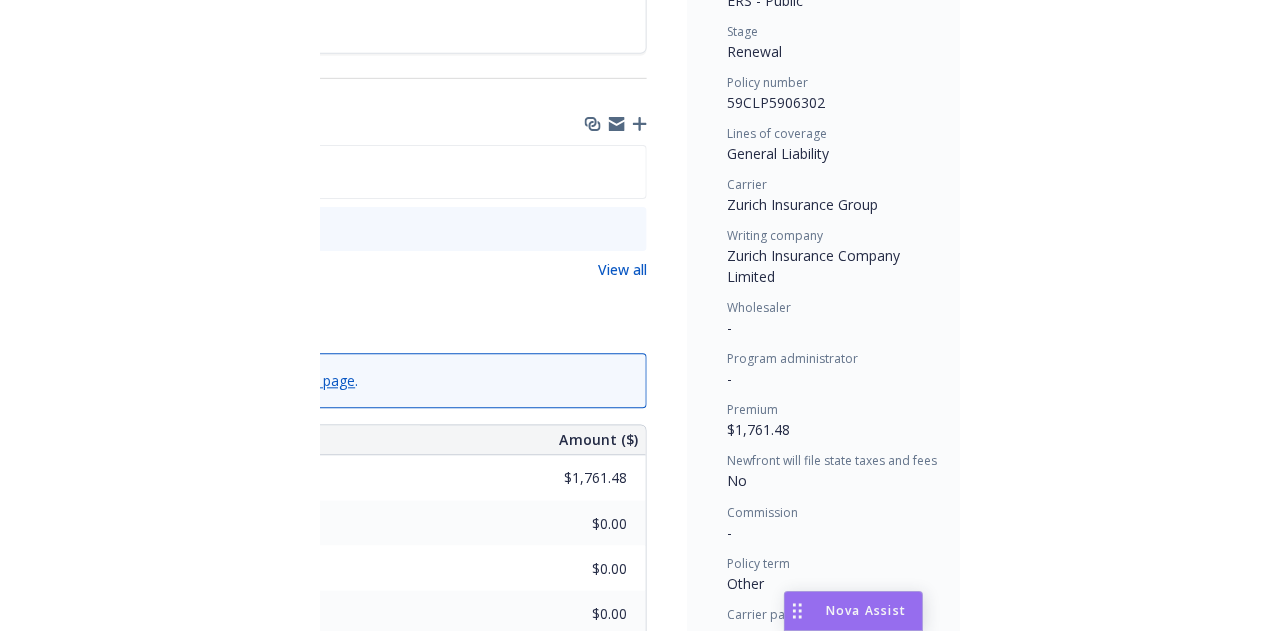 scroll, scrollTop: 447, scrollLeft: 709, axis: both 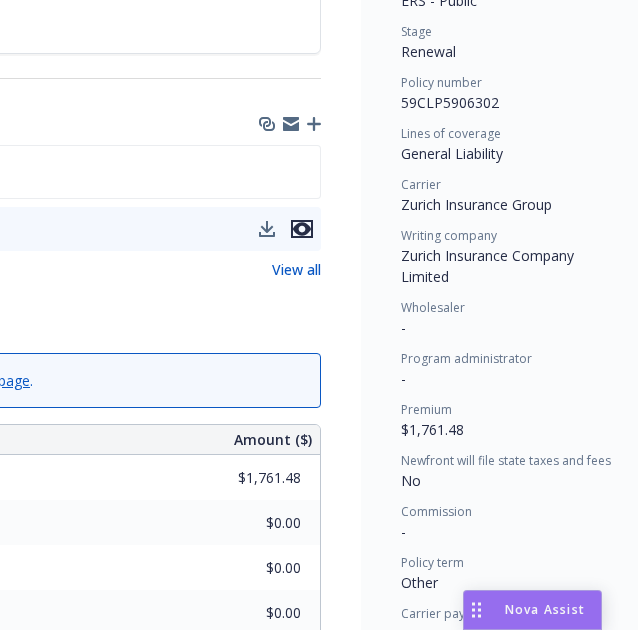 click 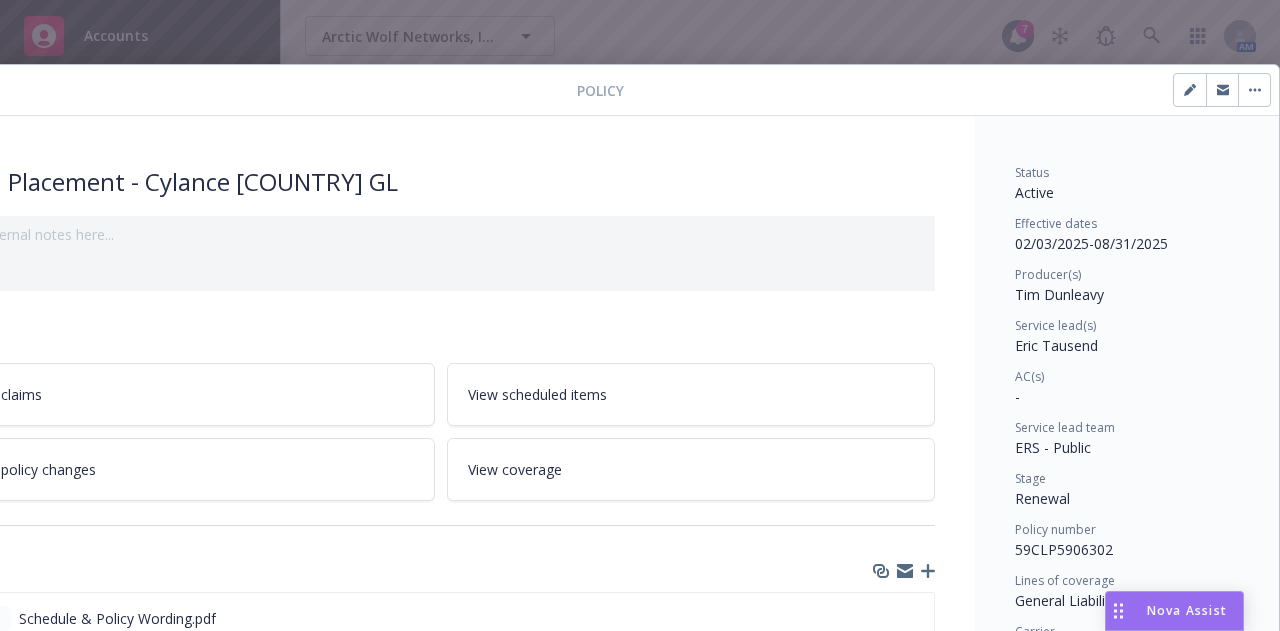 scroll, scrollTop: 0, scrollLeft: 0, axis: both 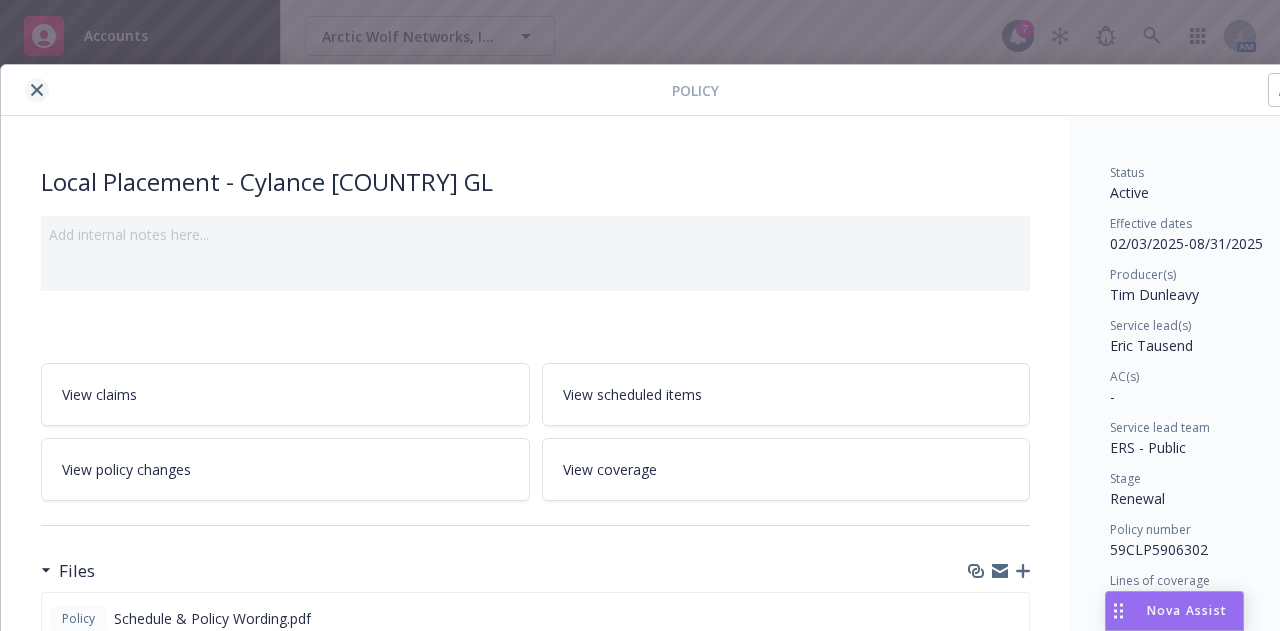 click 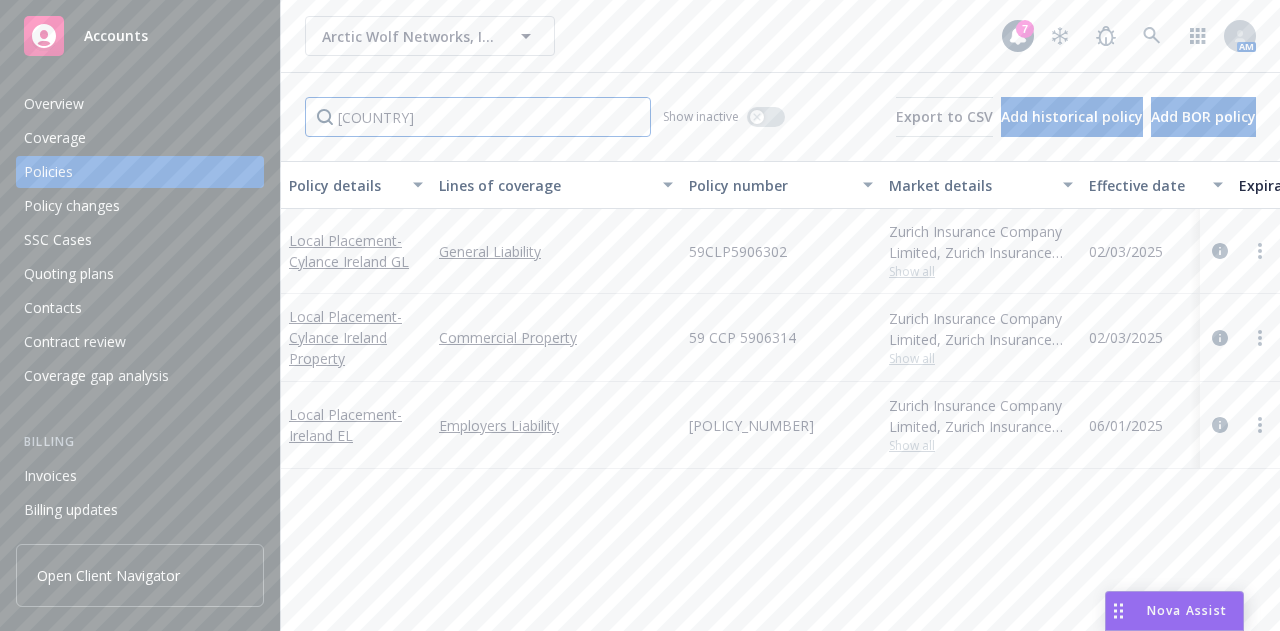 click on "[COUNTRY]" at bounding box center [478, 117] 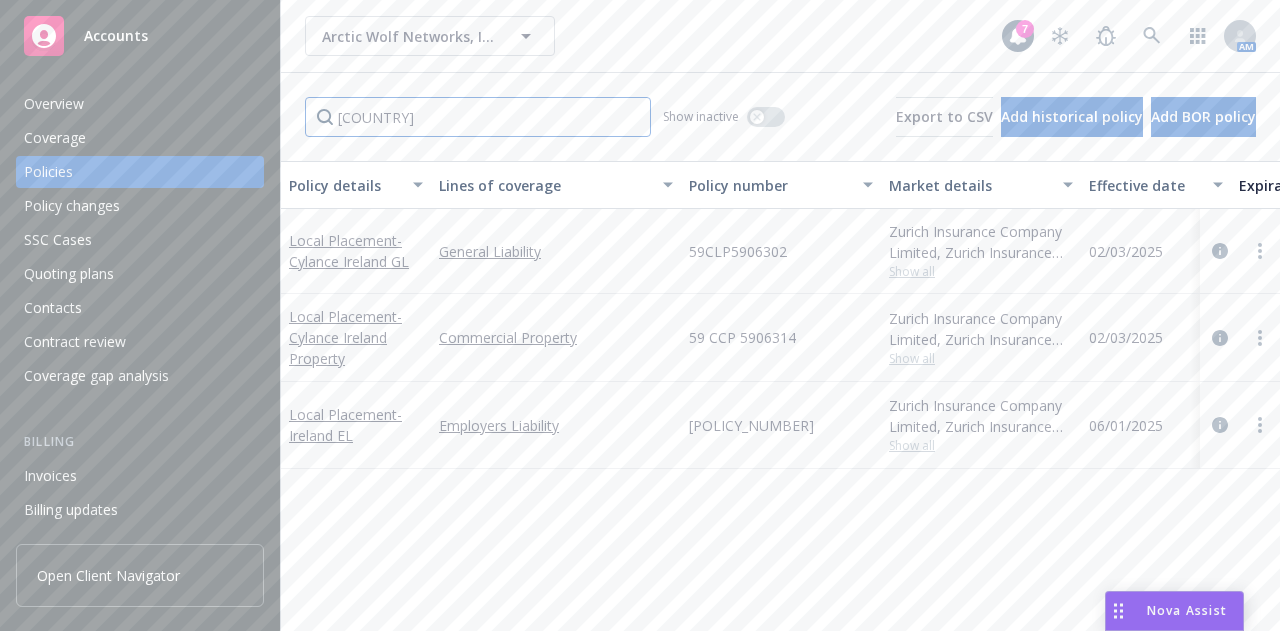 click on "[COUNTRY]" at bounding box center [478, 117] 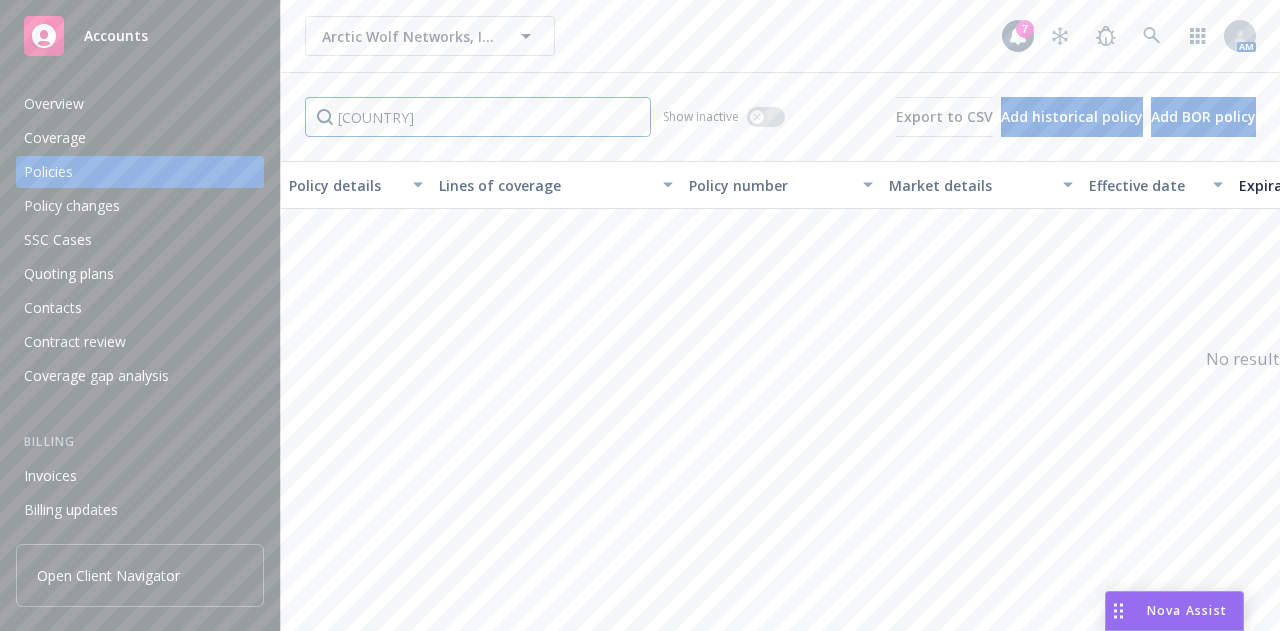 type on "[COUNTRY]" 